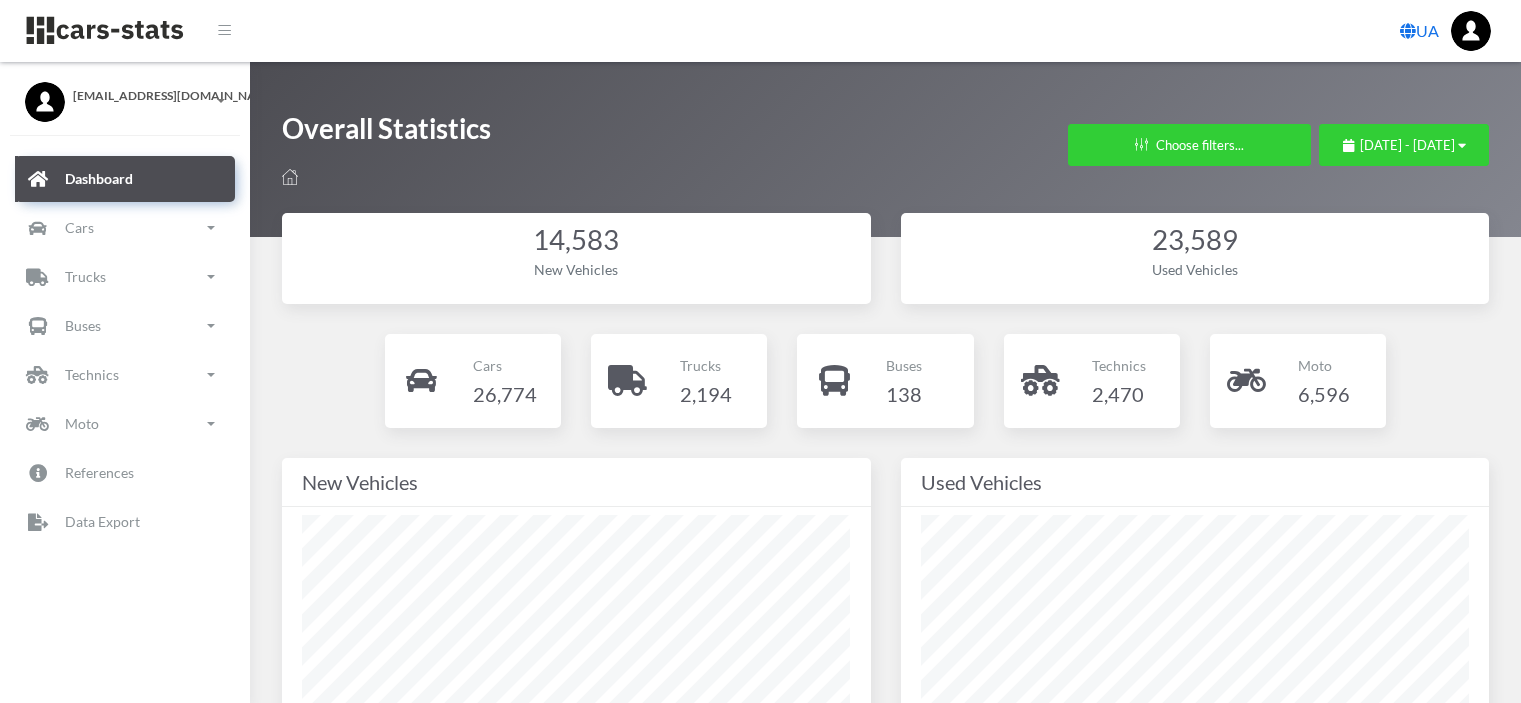 scroll, scrollTop: 0, scrollLeft: 0, axis: both 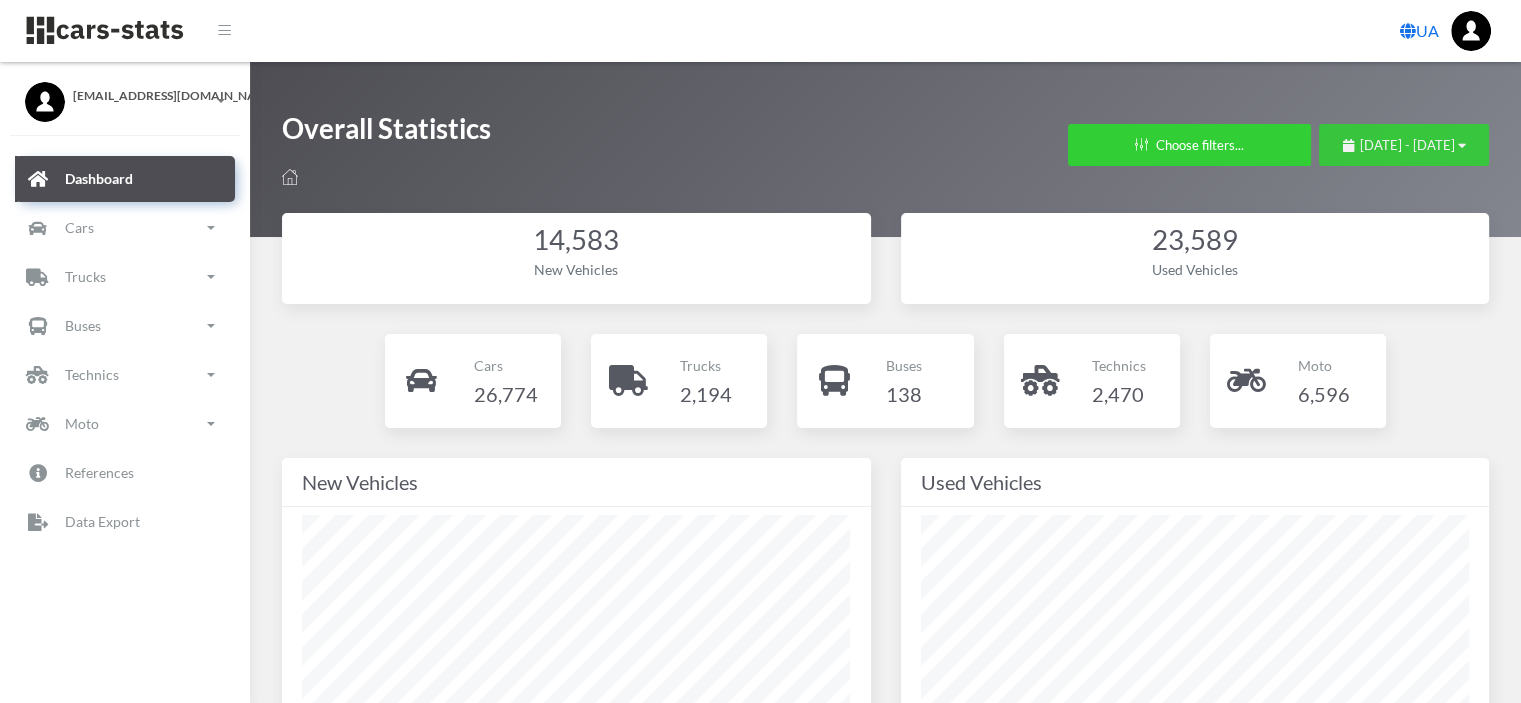 click on "June 1, 2025 - July 1, 2025" at bounding box center (1407, 145) 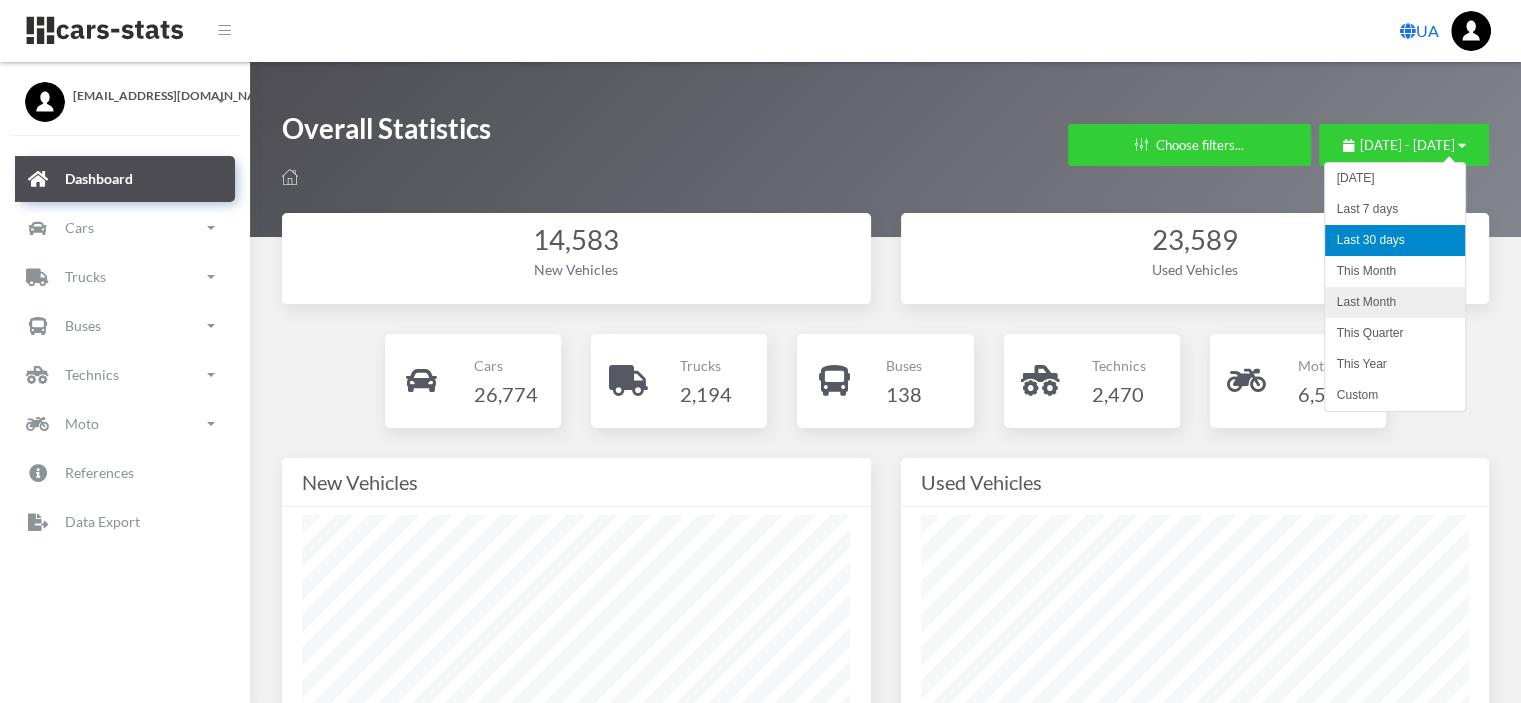 click on "Last Month" at bounding box center [1395, 302] 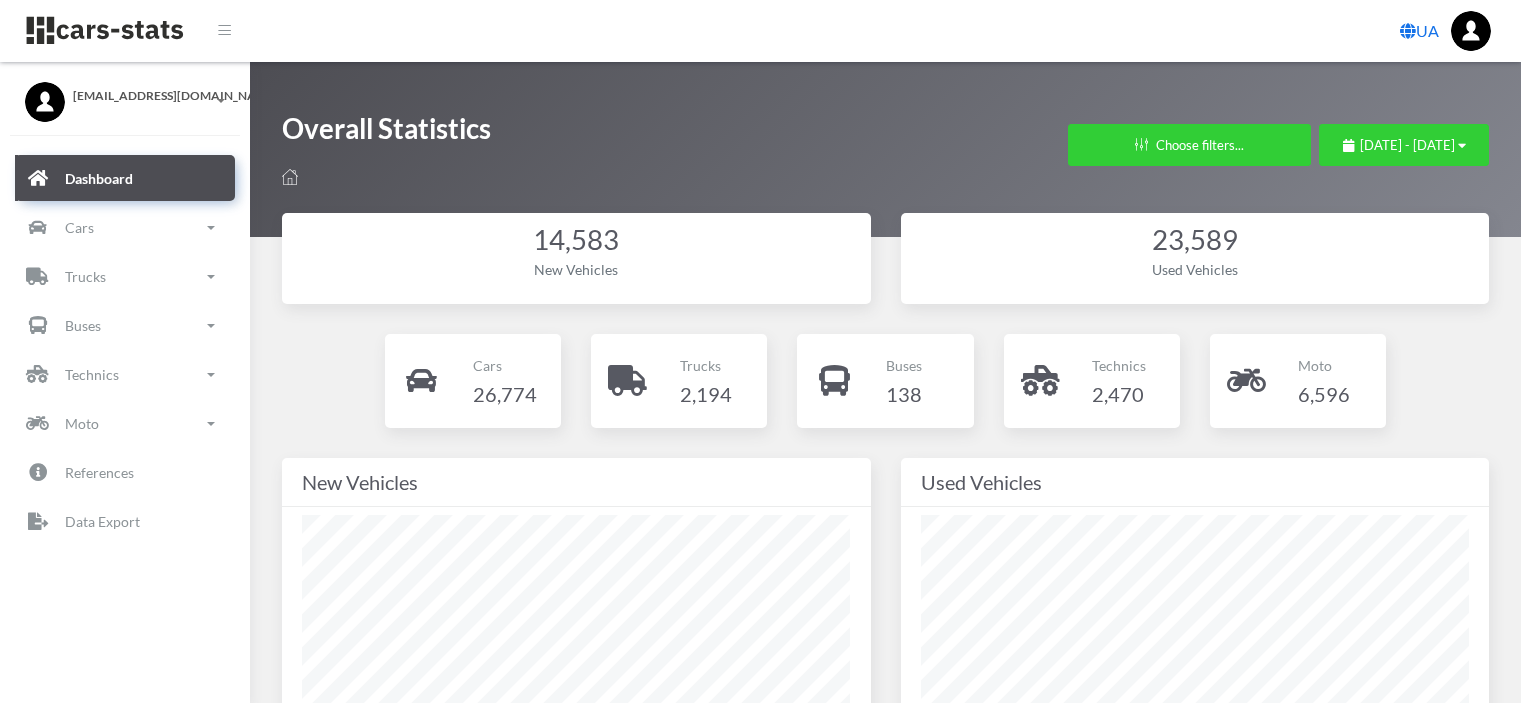 scroll, scrollTop: 0, scrollLeft: 0, axis: both 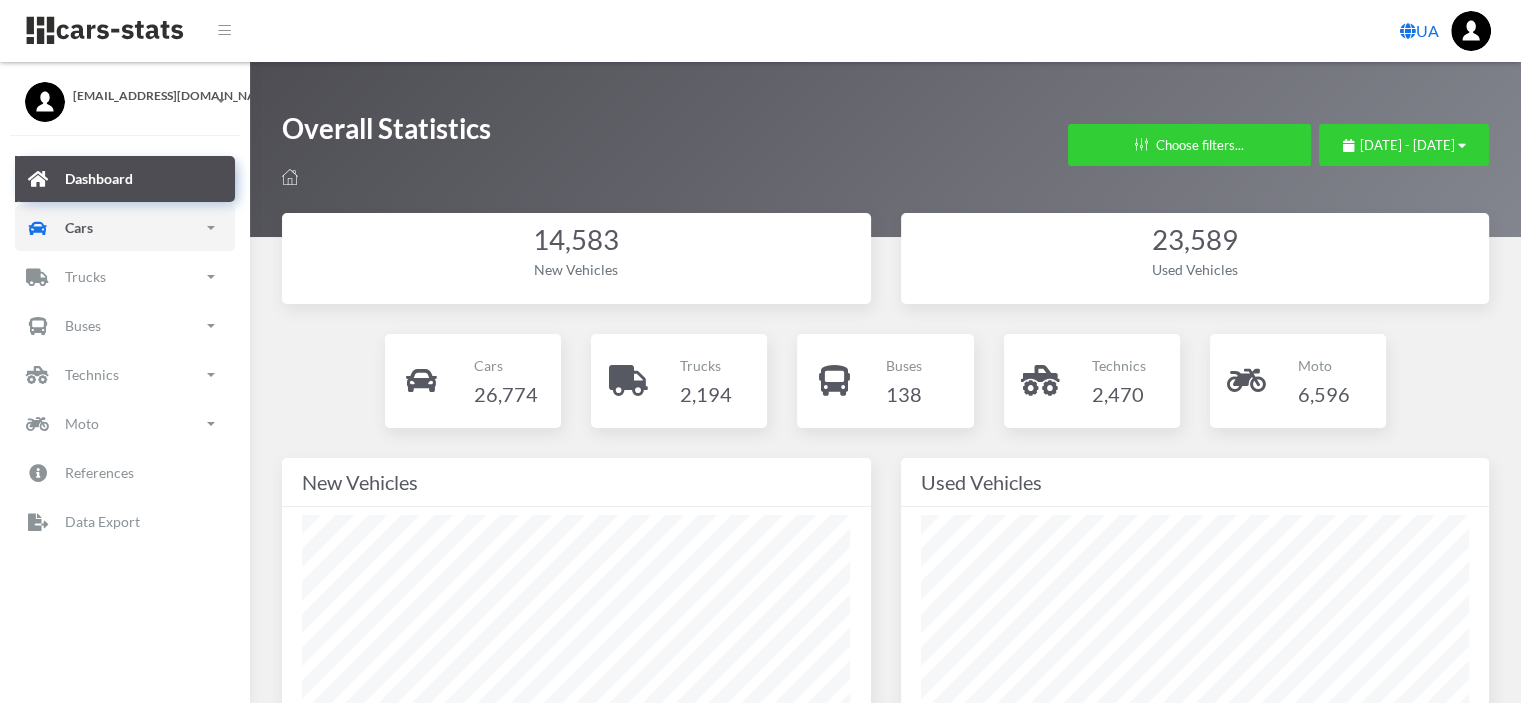 click on "Cars" at bounding box center [79, 227] 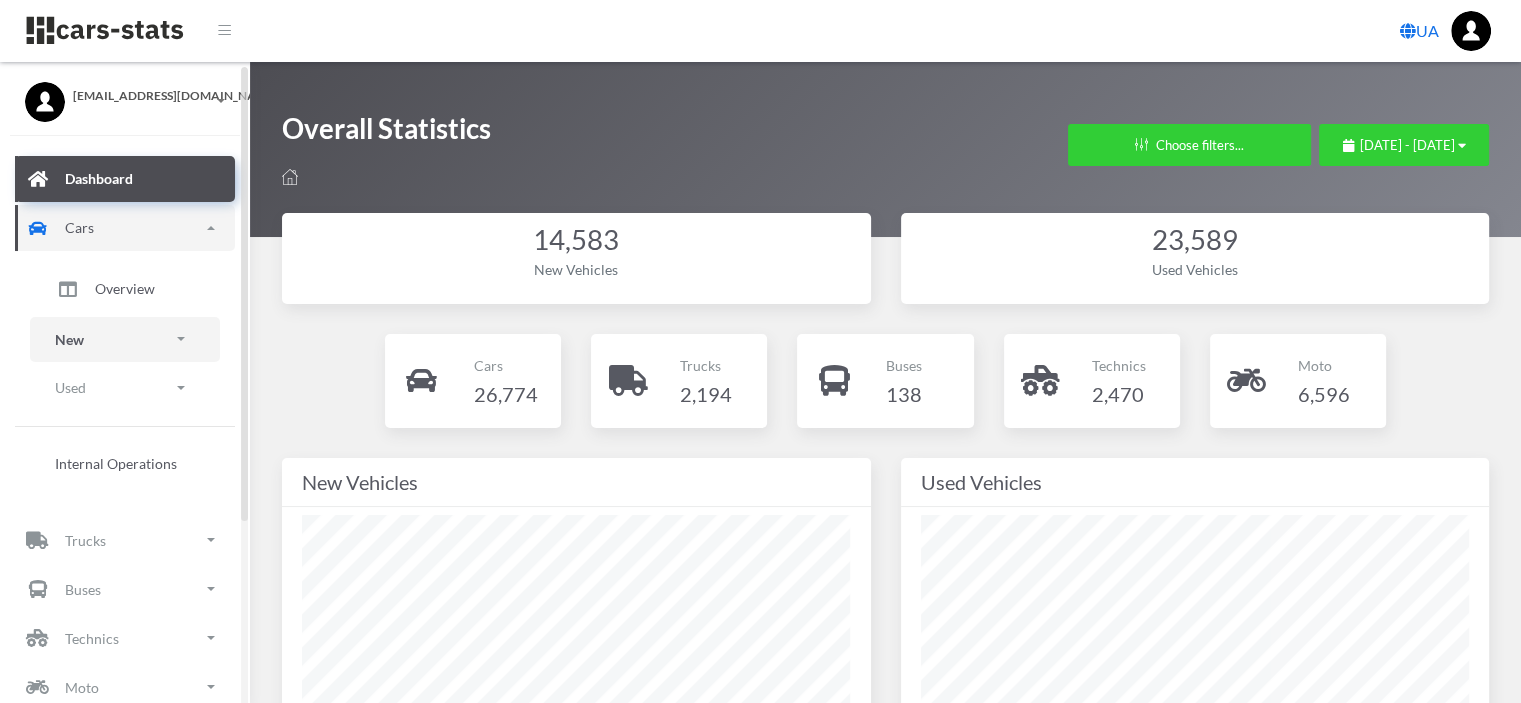click on "New" at bounding box center (125, 339) 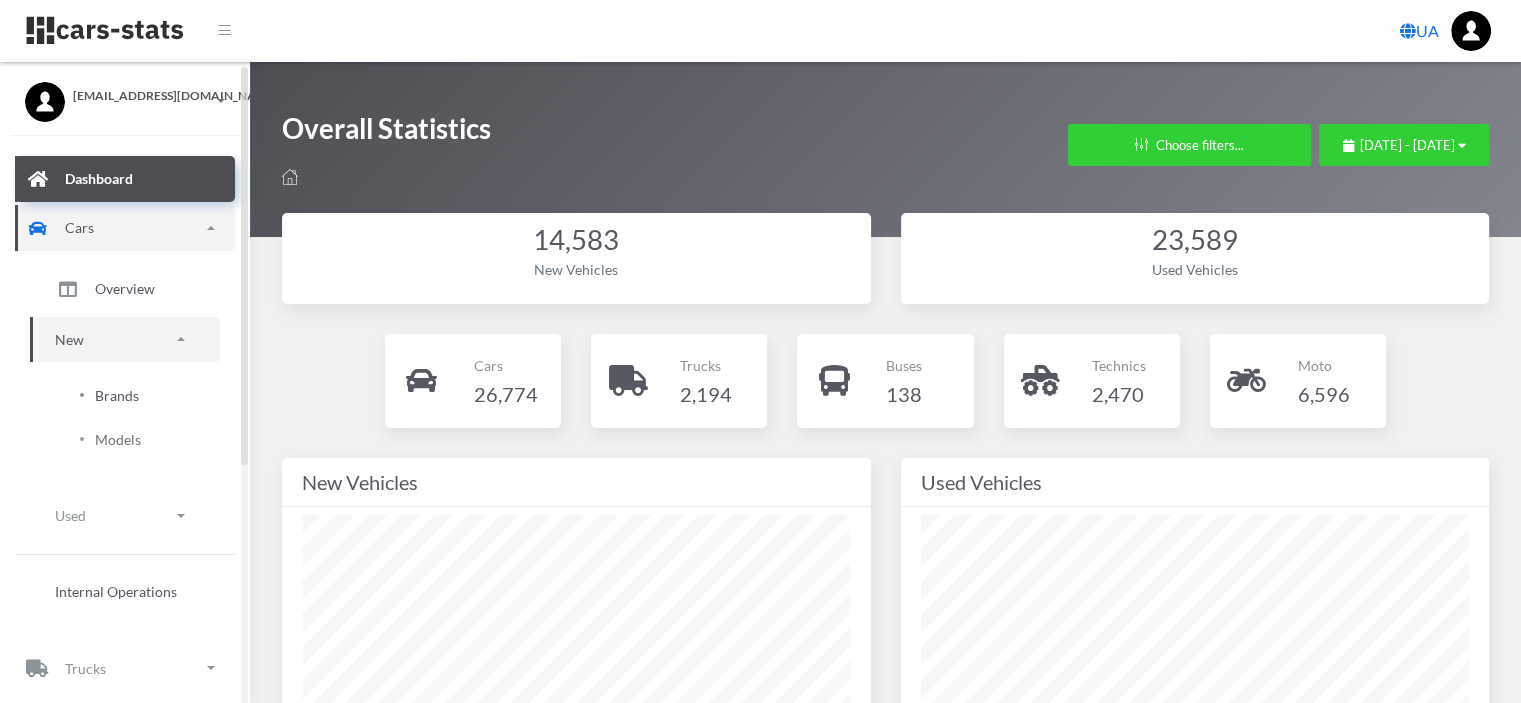 click on "Brands" at bounding box center [117, 395] 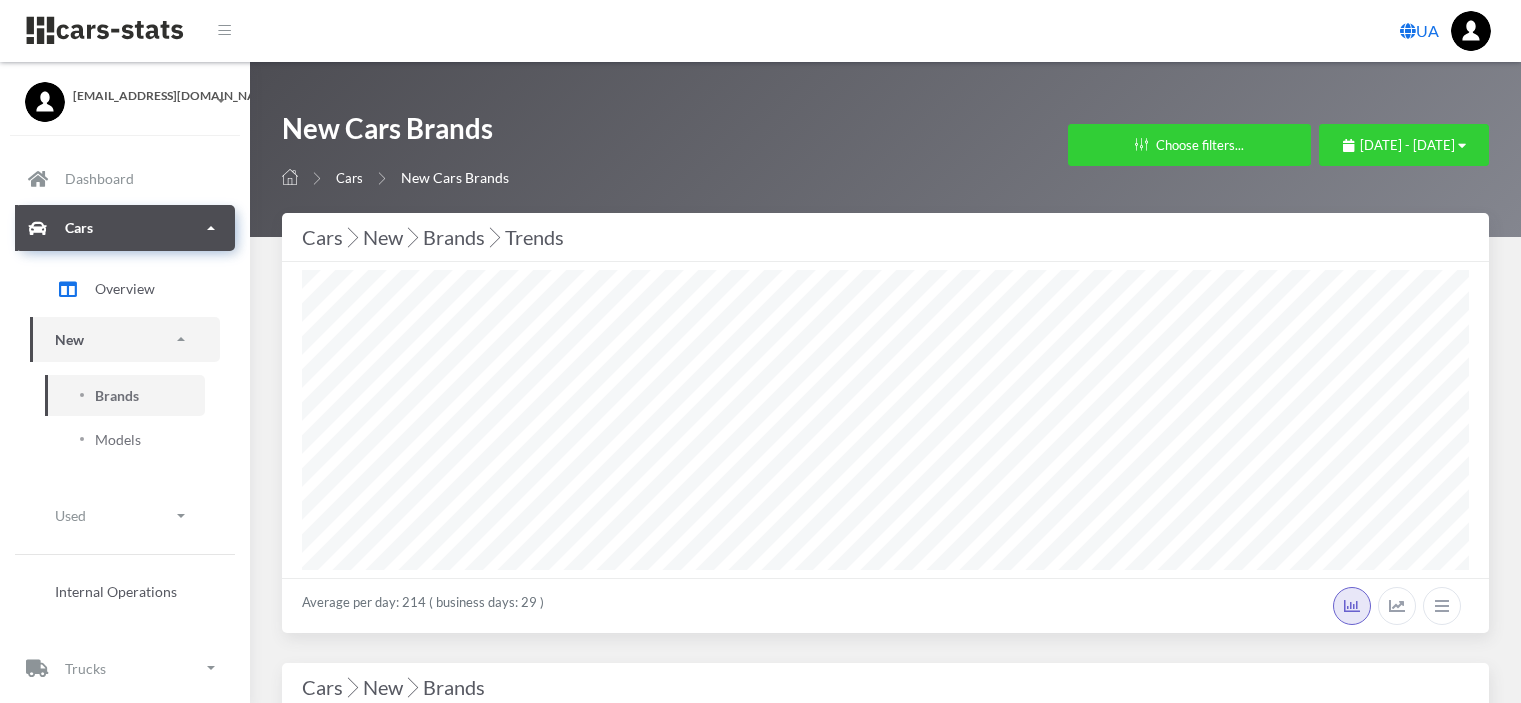 select on "25" 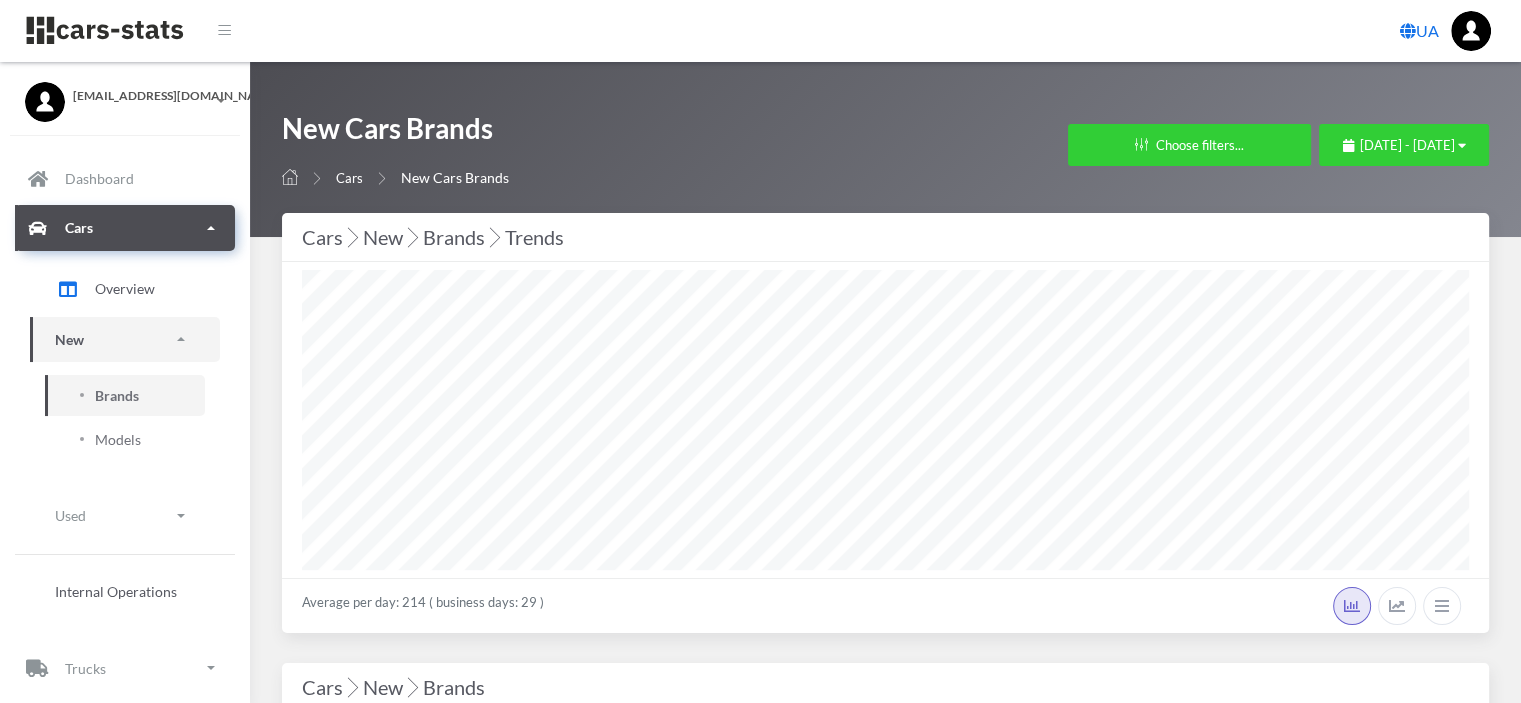 scroll, scrollTop: 999700, scrollLeft: 998832, axis: both 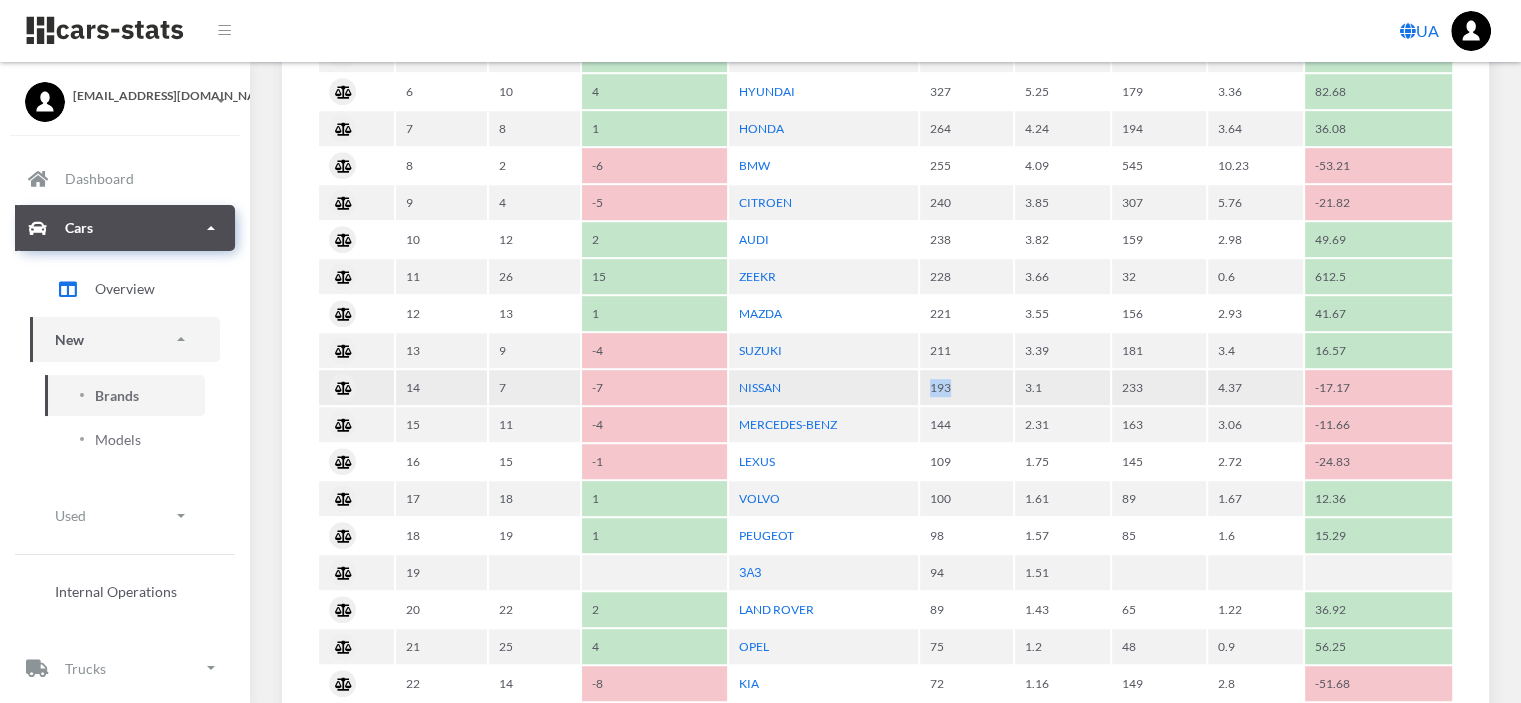 drag, startPoint x: 954, startPoint y: 382, endPoint x: 919, endPoint y: 388, distance: 35.510563 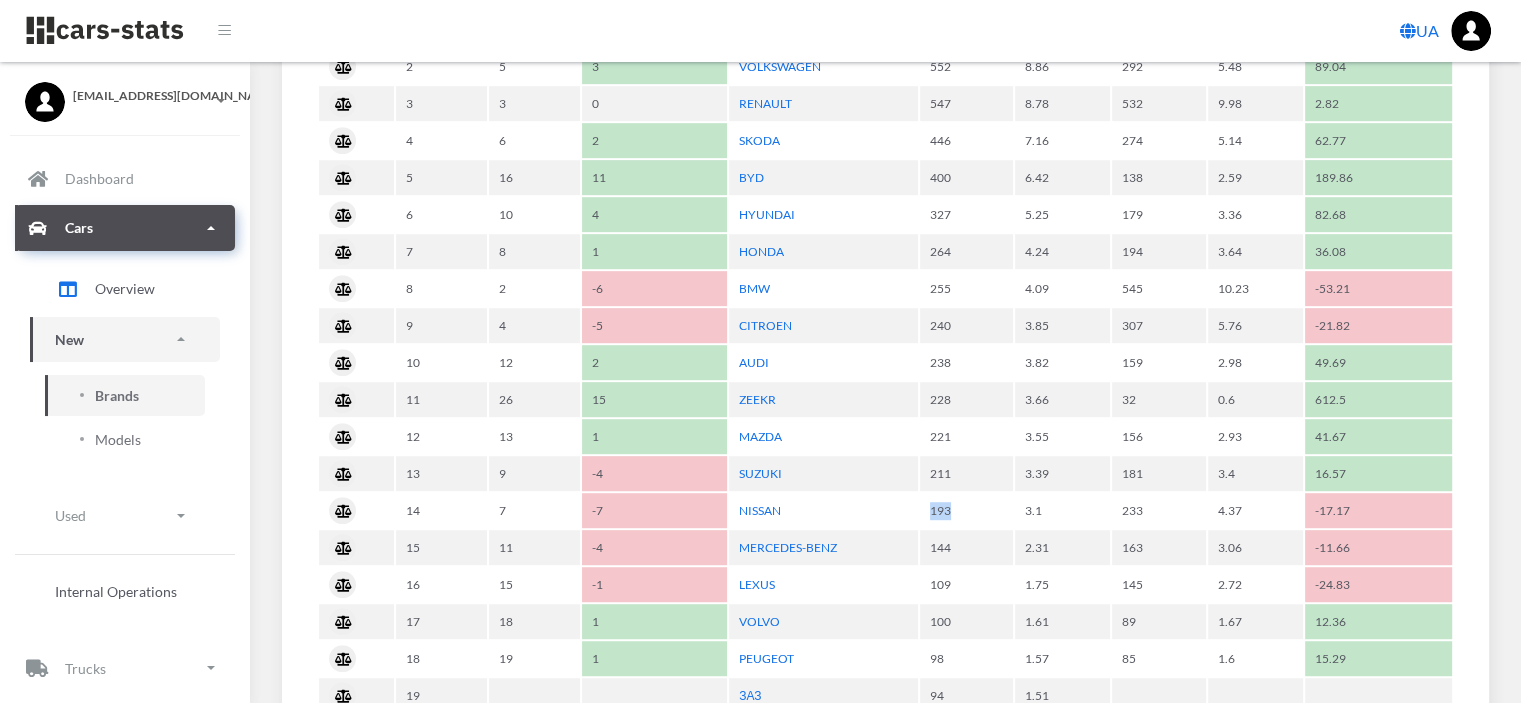 scroll, scrollTop: 1200, scrollLeft: 0, axis: vertical 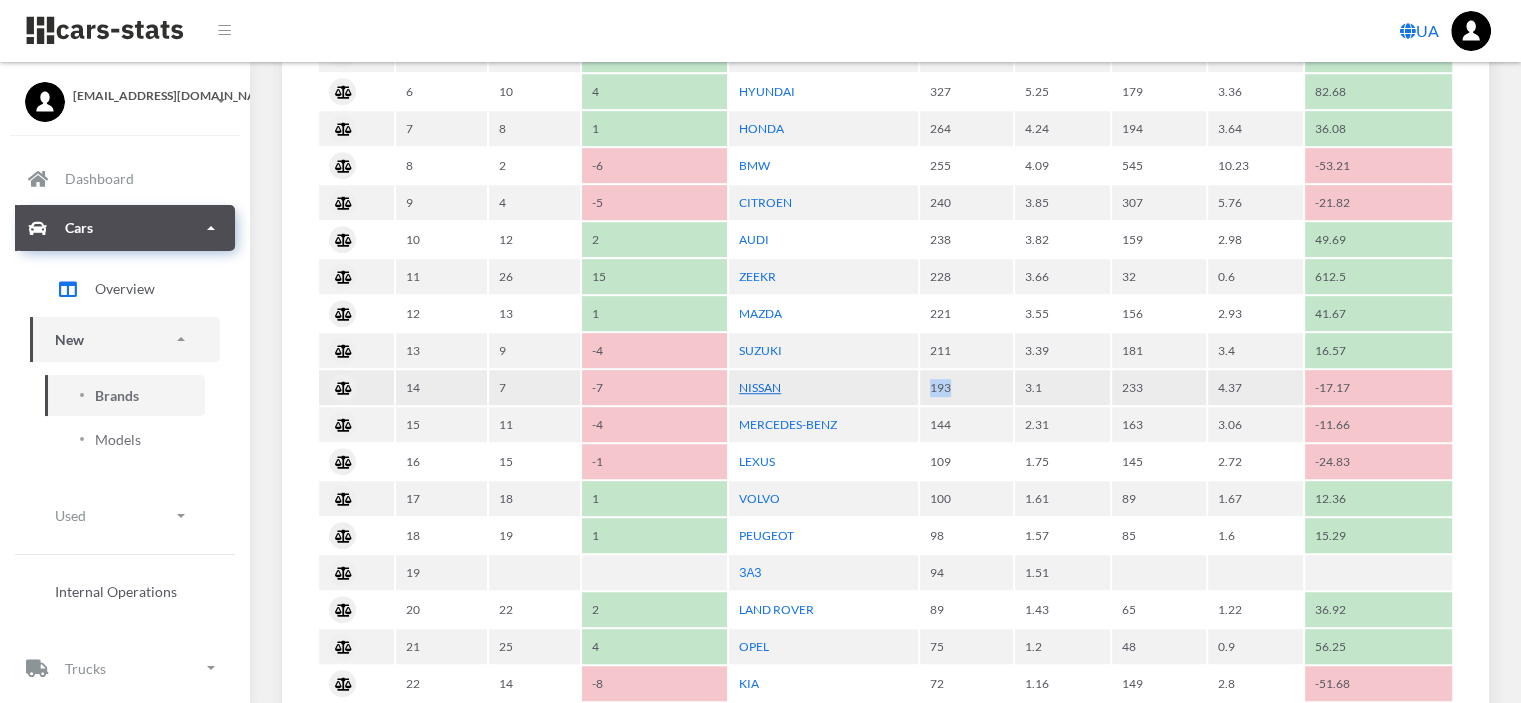 click on "NISSAN" at bounding box center (760, 387) 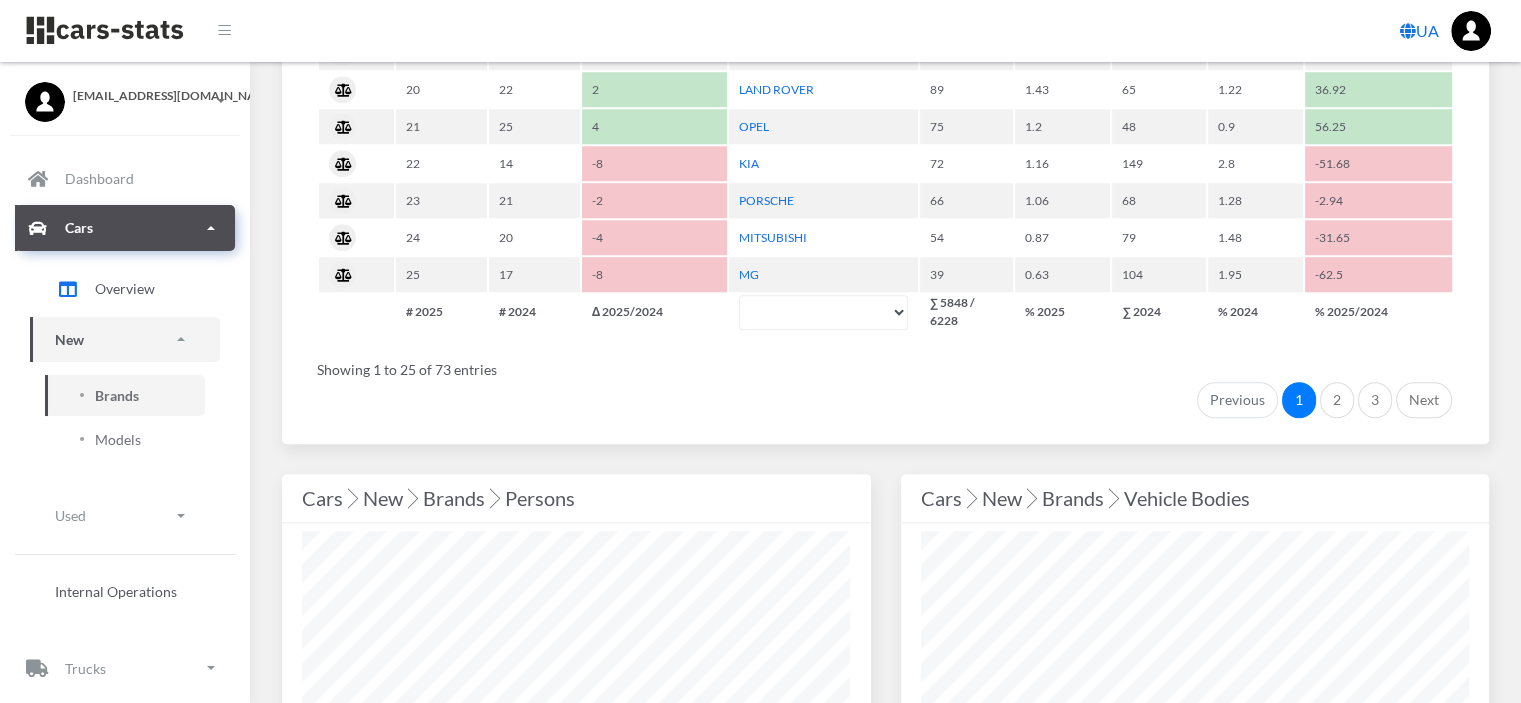 scroll, scrollTop: 1900, scrollLeft: 0, axis: vertical 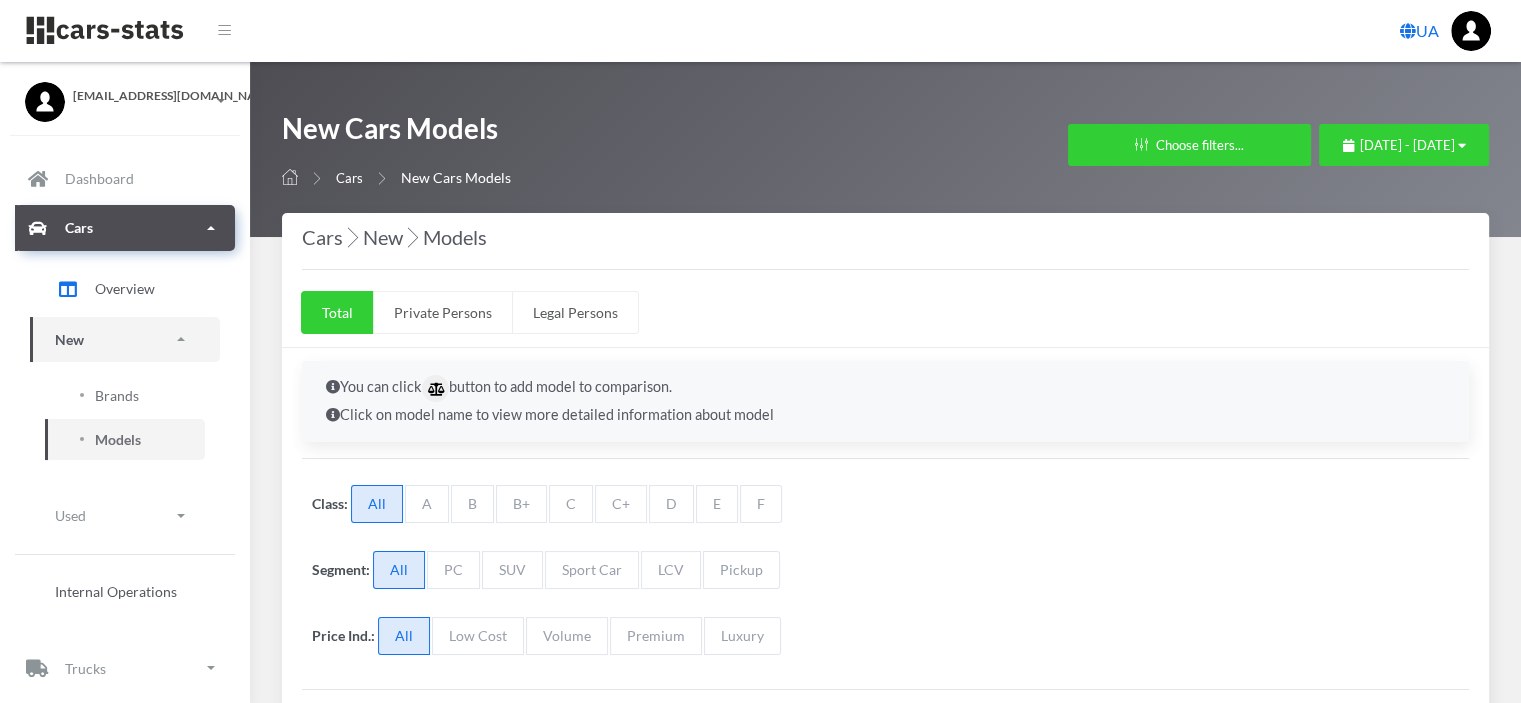 select on "25" 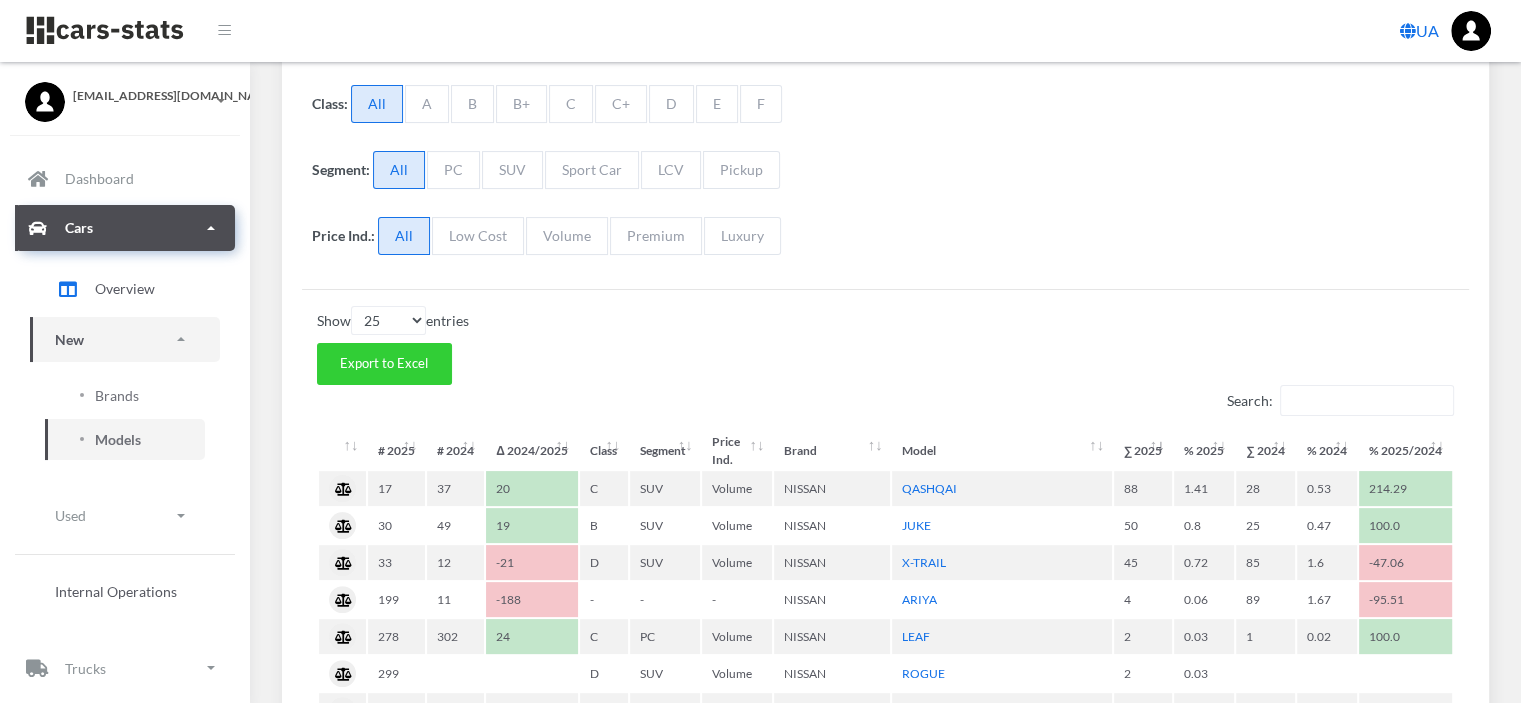scroll, scrollTop: 15, scrollLeft: 15, axis: both 